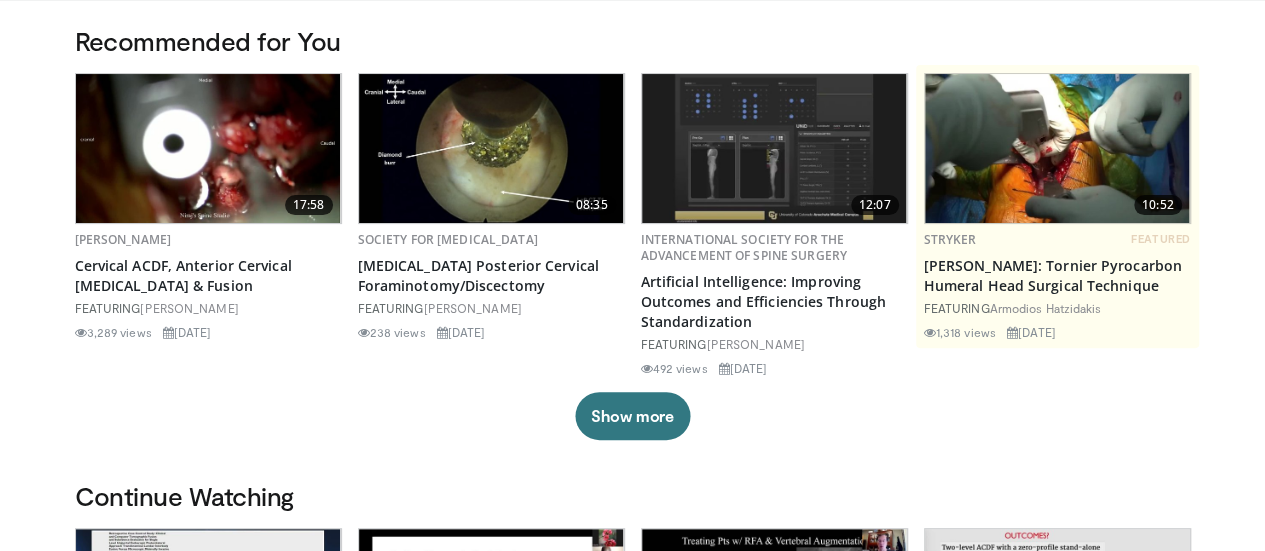 scroll, scrollTop: 200, scrollLeft: 0, axis: vertical 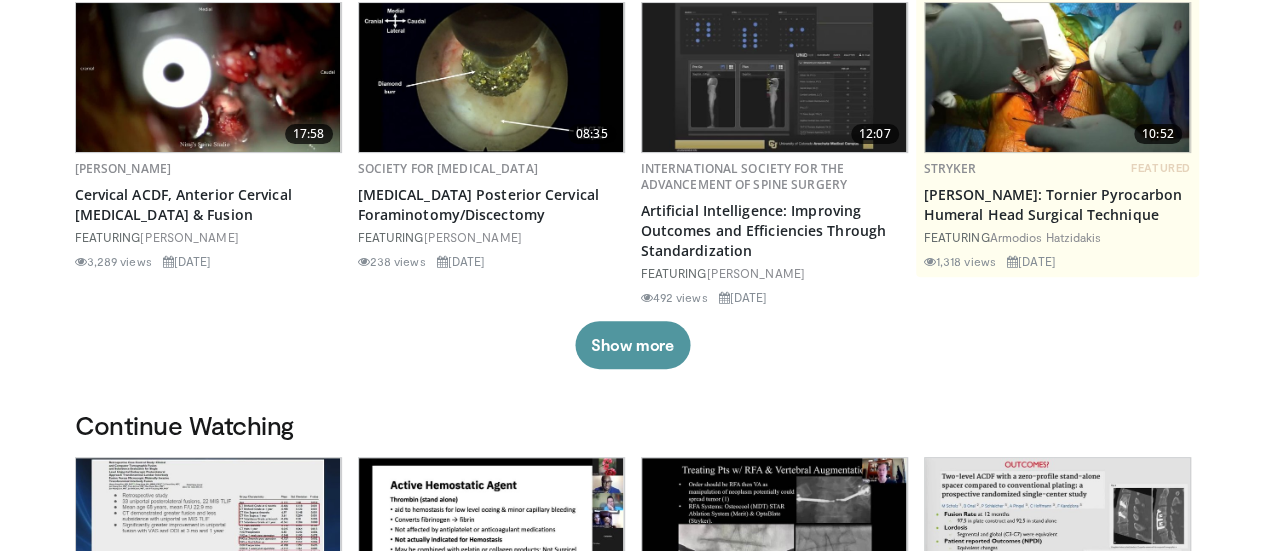 click on "Show more" at bounding box center (632, 345) 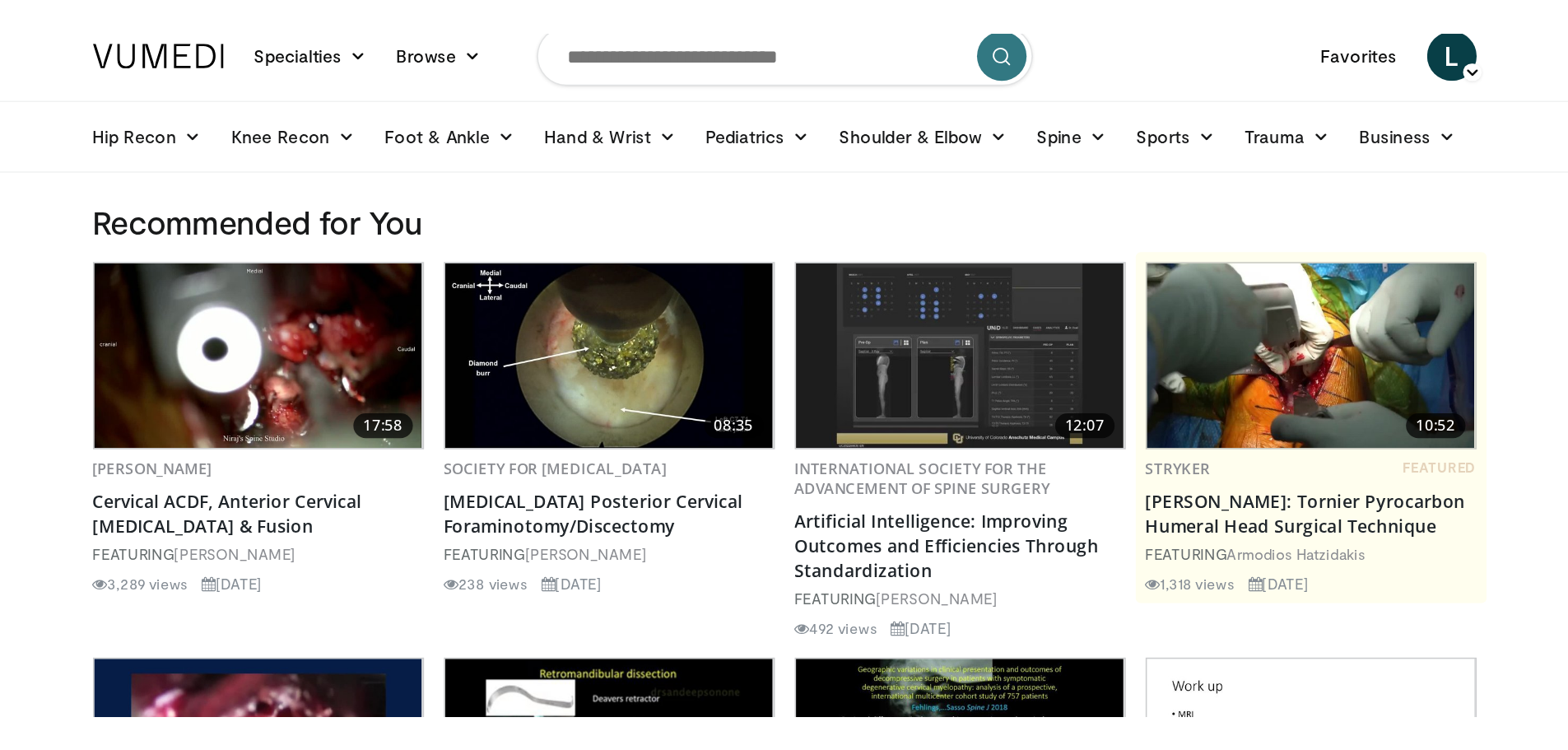 scroll, scrollTop: 0, scrollLeft: 0, axis: both 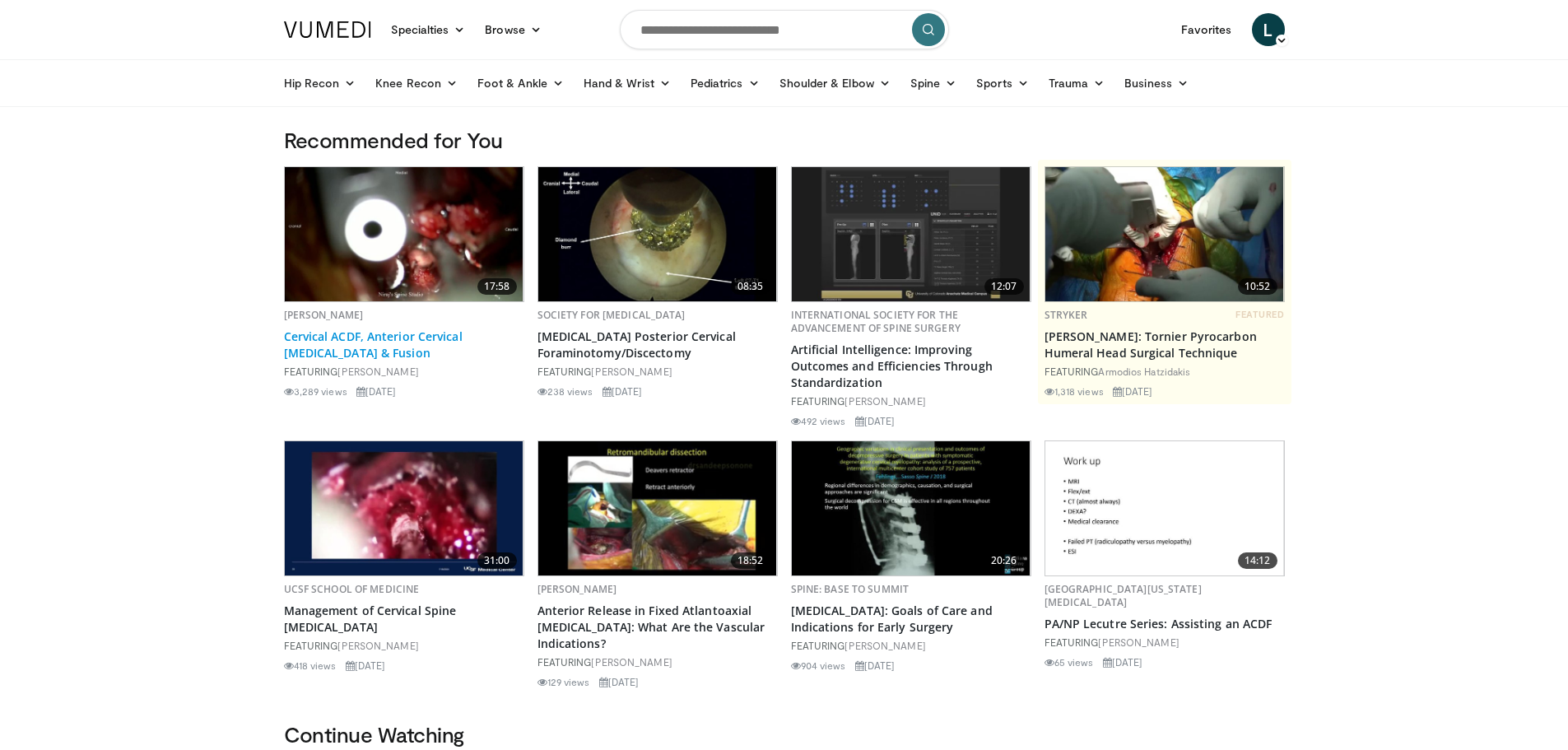 click on "Cervical ACDF, Anterior Cervical [MEDICAL_DATA] & Fusion" at bounding box center (404, 345) 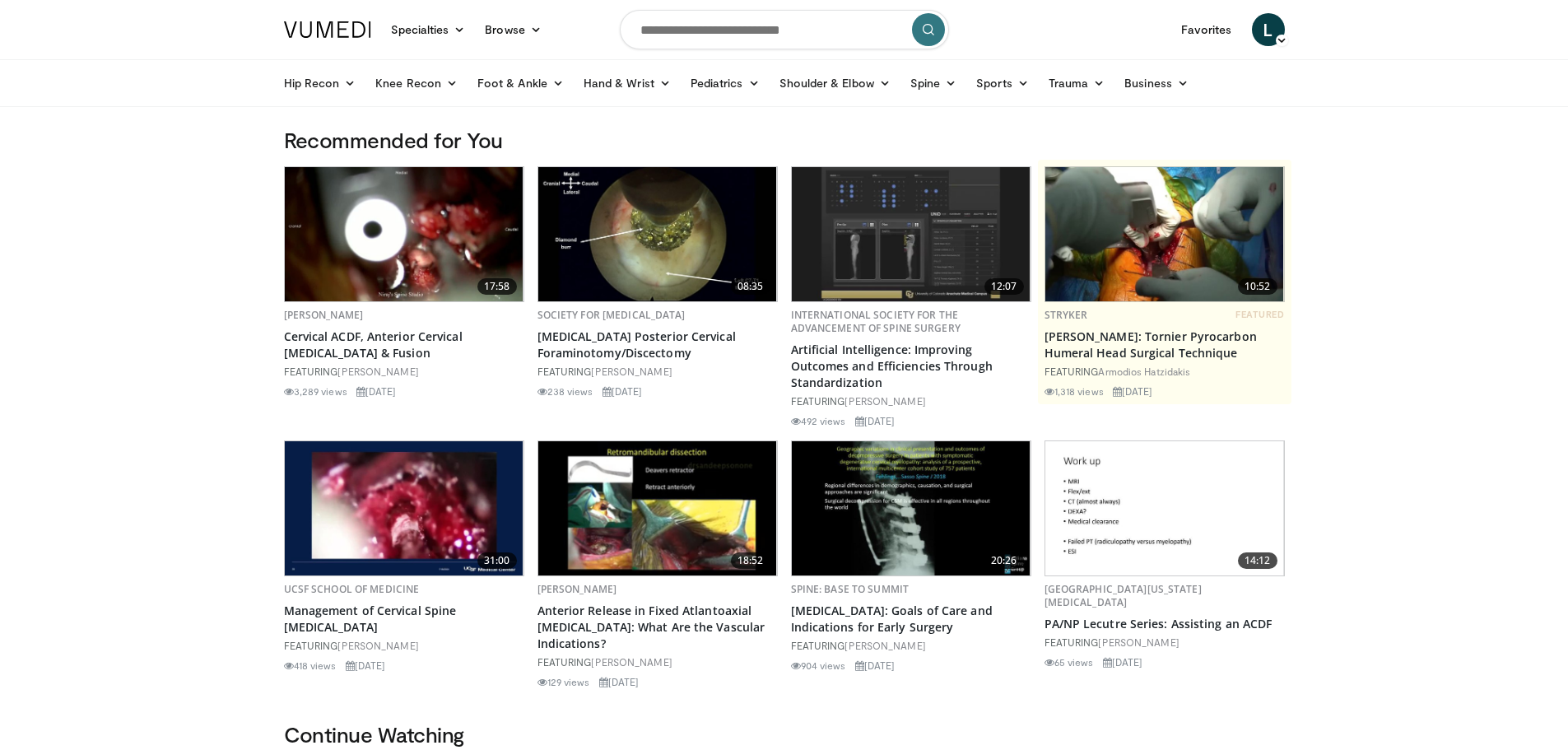 click at bounding box center (784, 30) 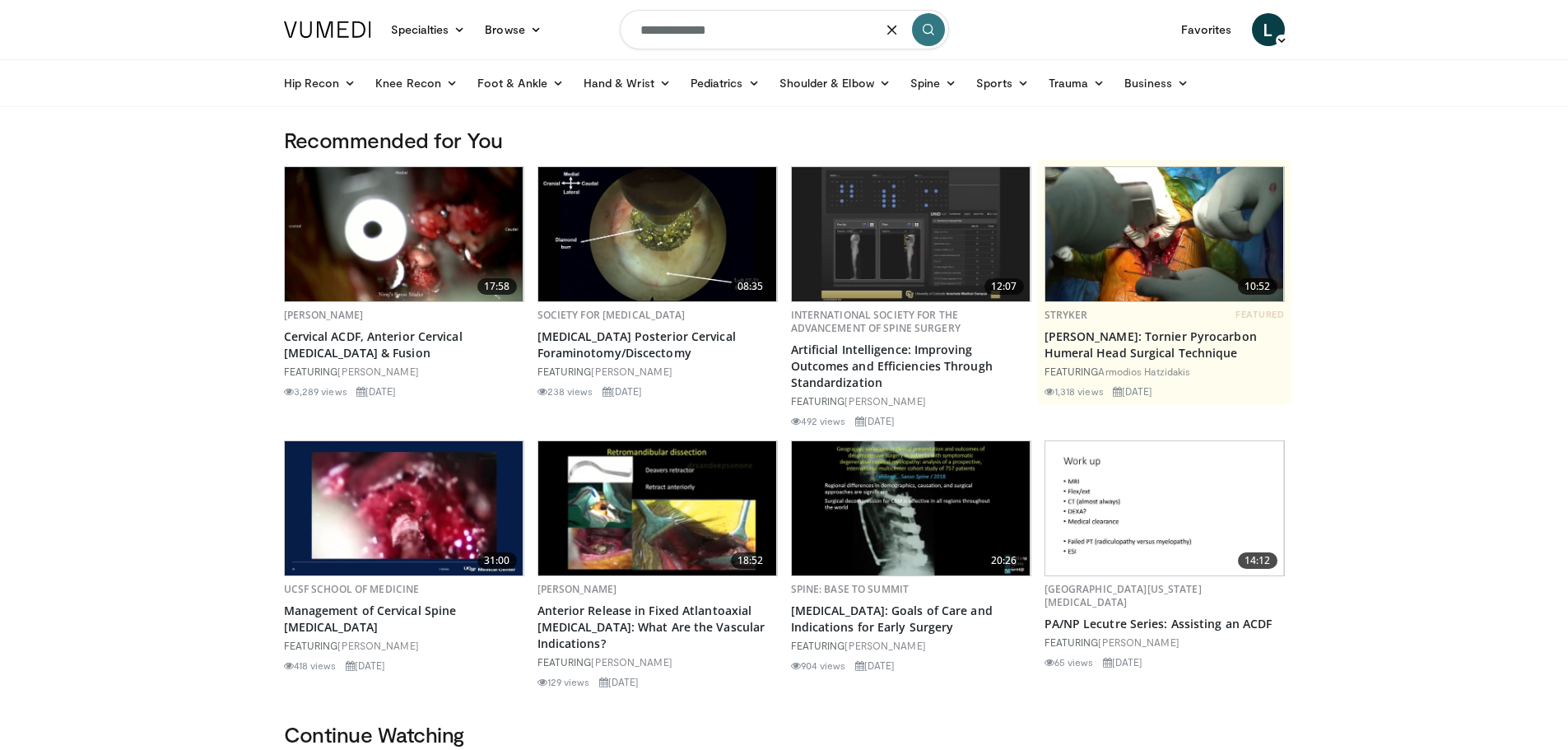 type on "**********" 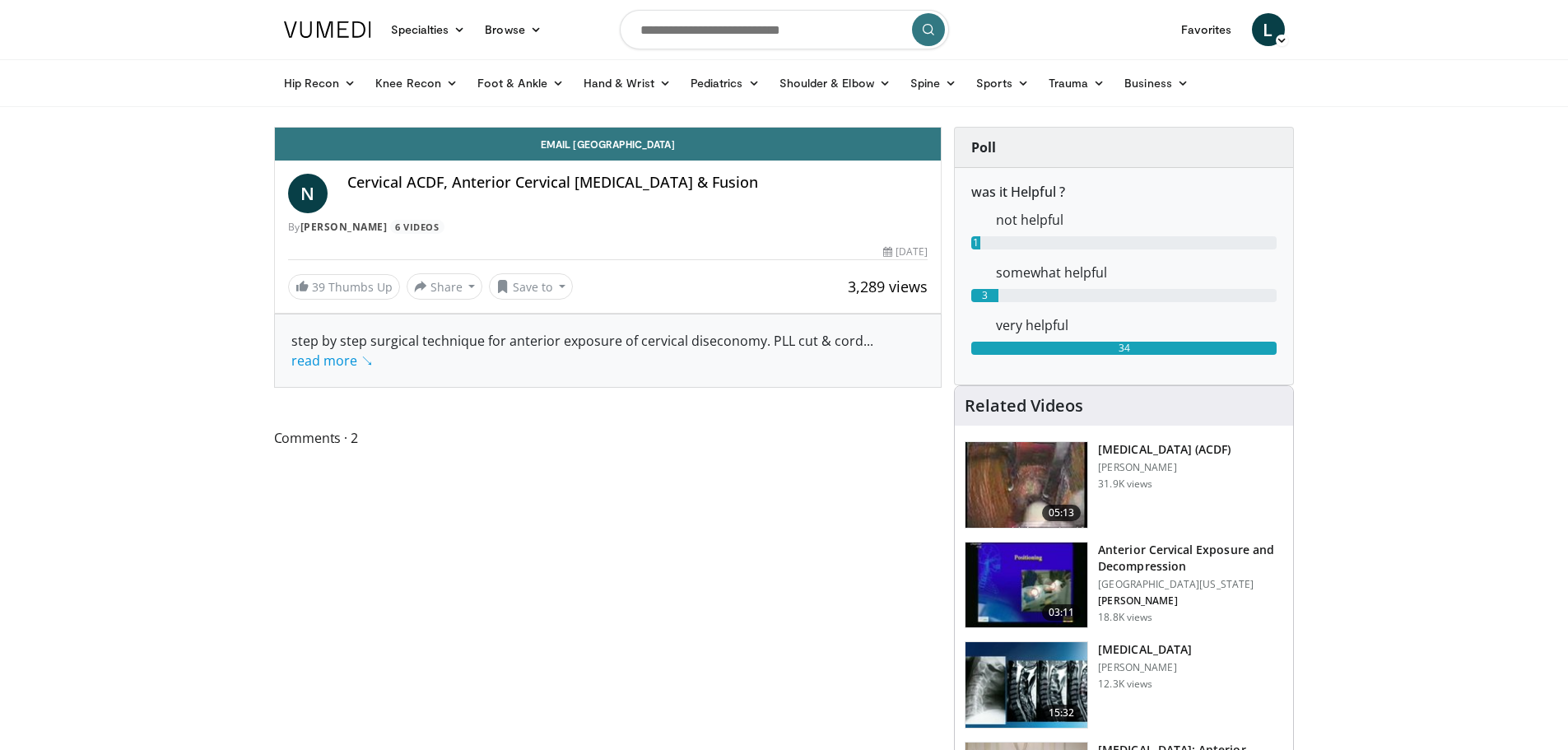 scroll, scrollTop: 0, scrollLeft: 0, axis: both 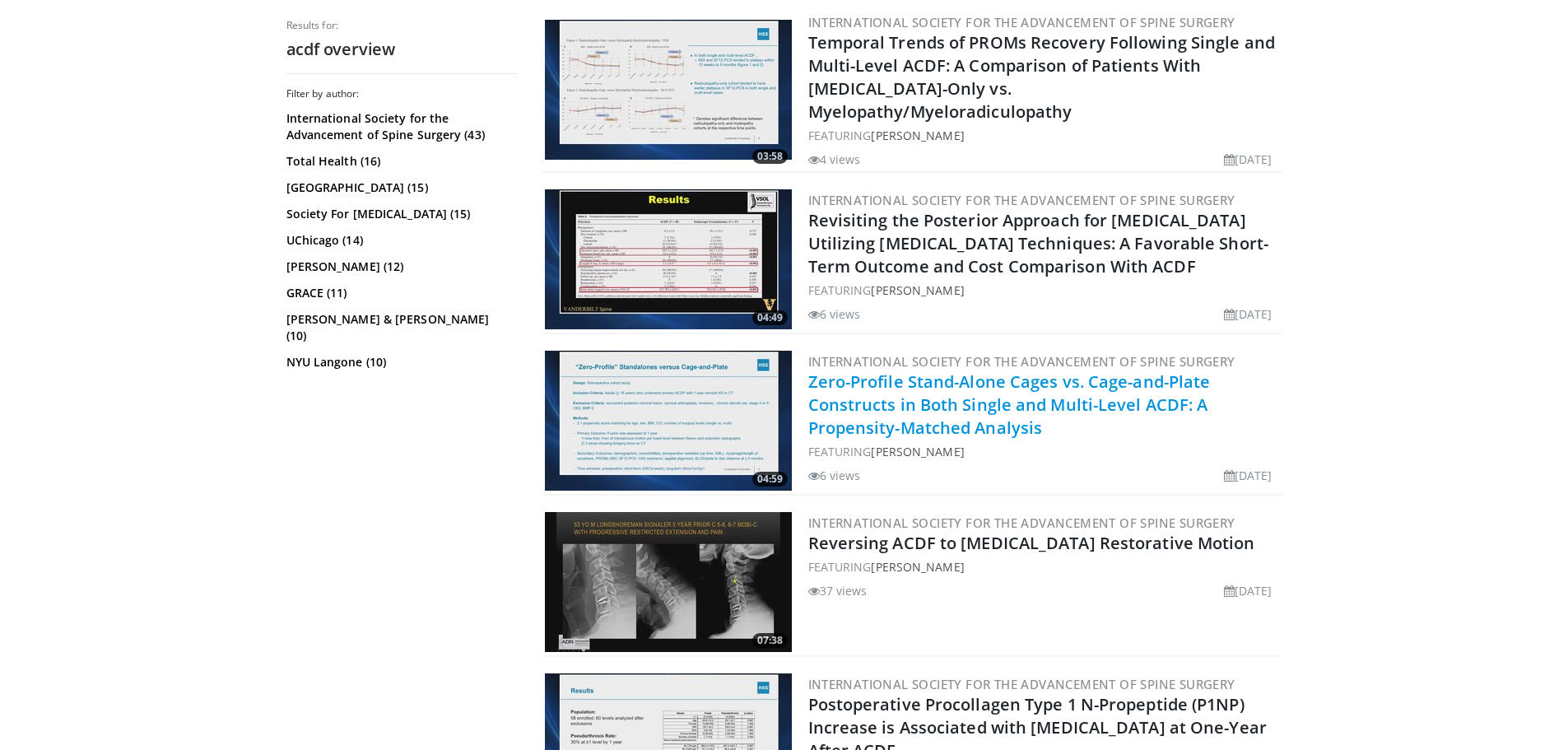 click on "Zero-Profile Stand-Alone Cages vs. Cage-and-Plate Constructs in Both Single and Multi-Level ACDF: A Propensity-Matched Analysis" at bounding box center [1009, 404] 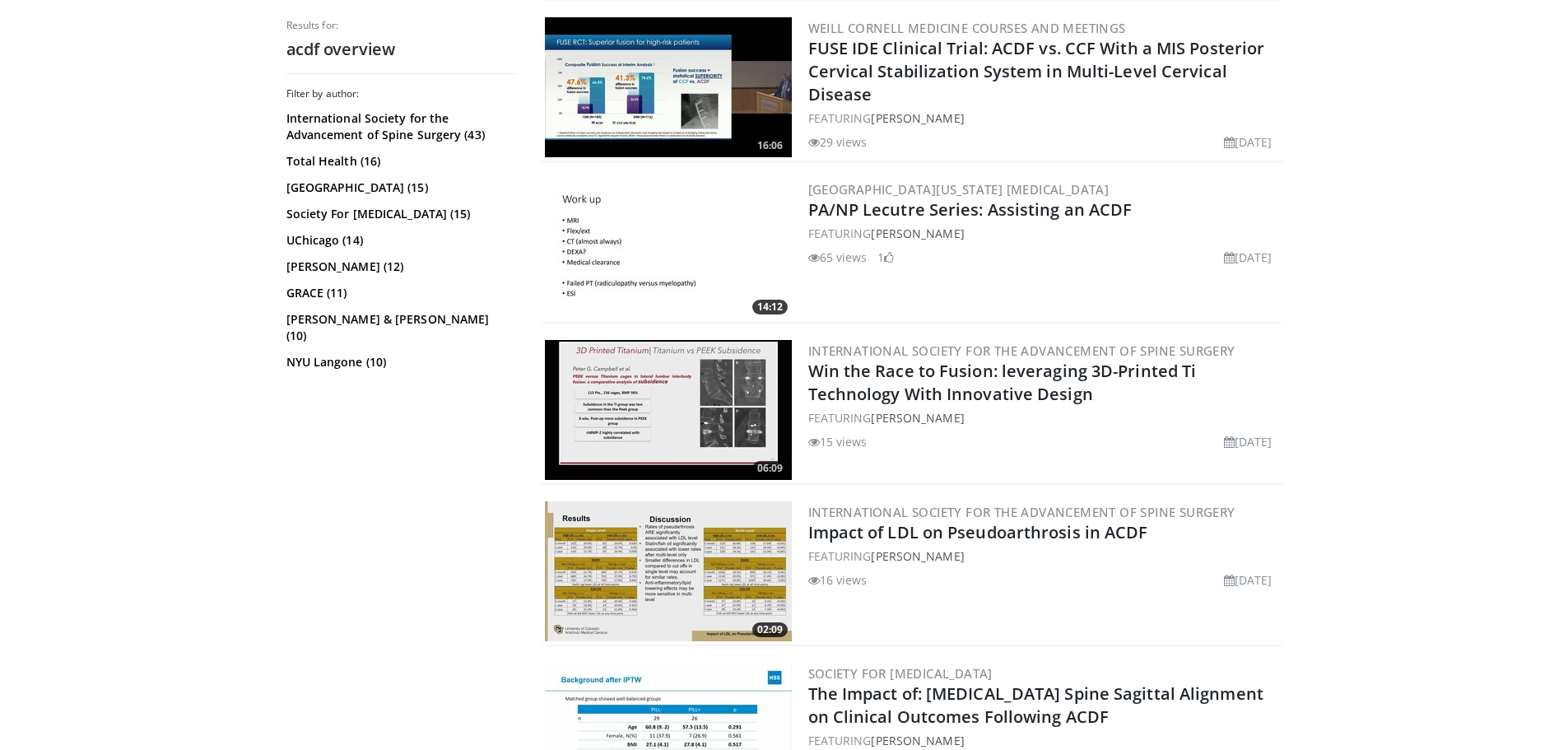 scroll, scrollTop: 1482, scrollLeft: 0, axis: vertical 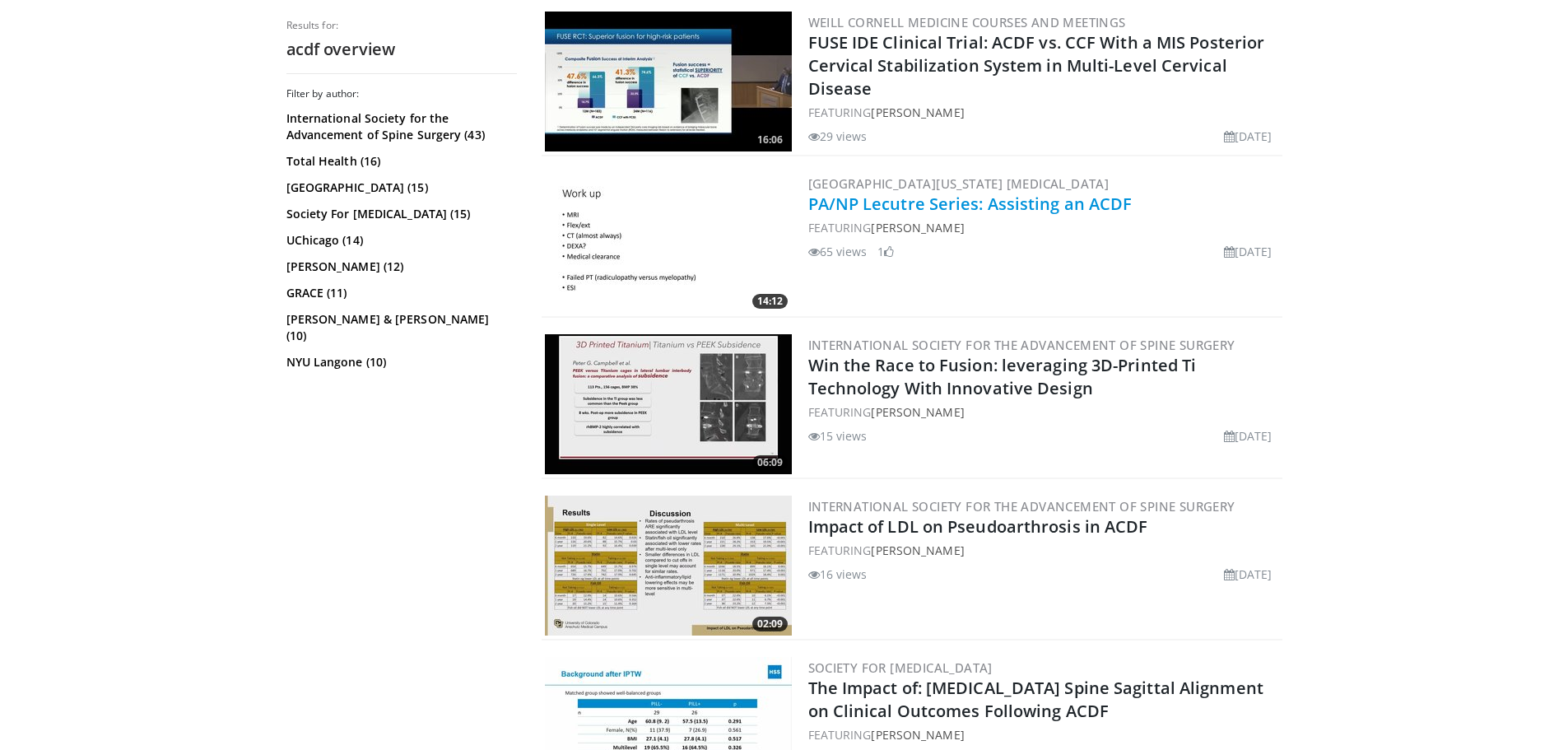 click on "PA/NP Lecutre Series: Assisting an ACDF" at bounding box center [970, 203] 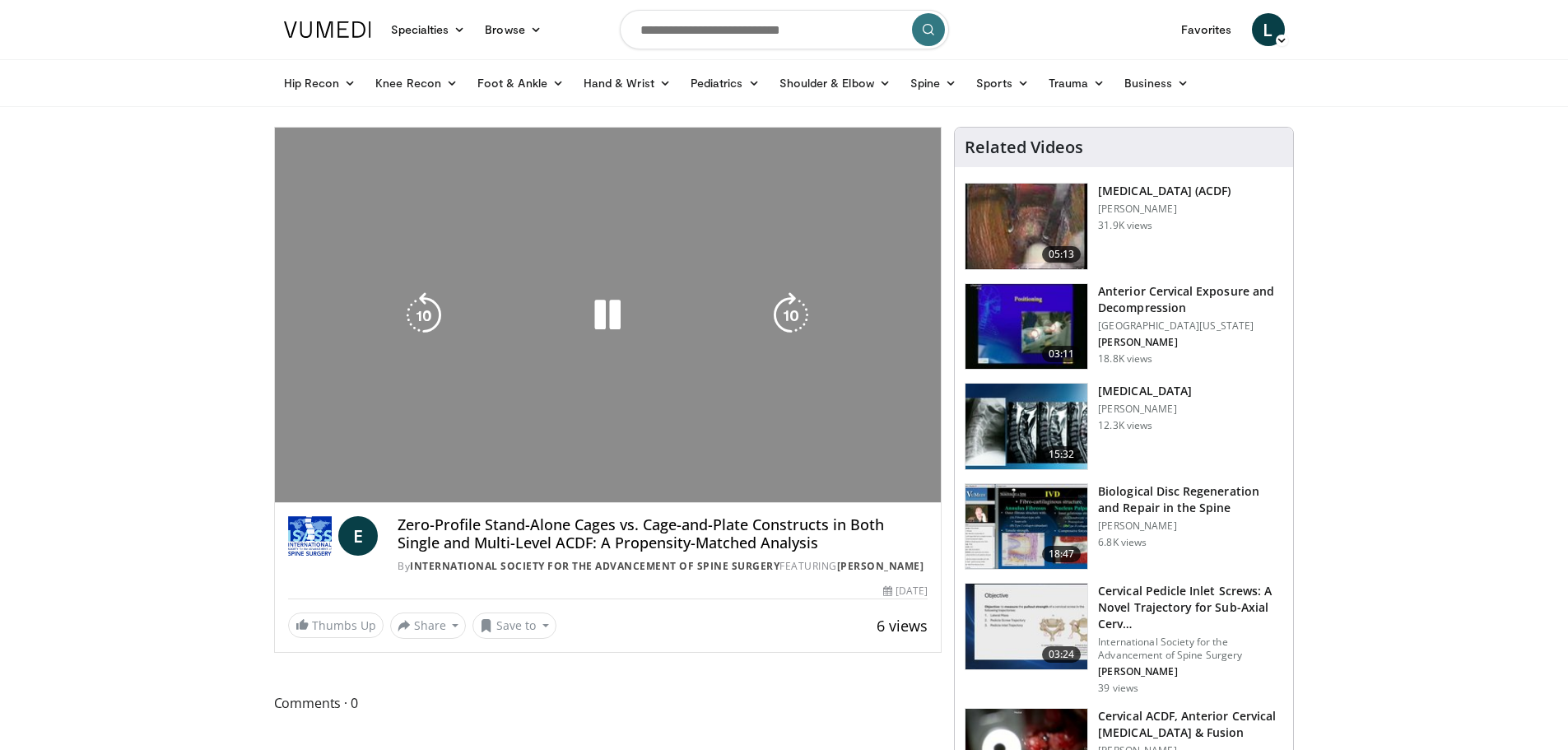 scroll, scrollTop: 0, scrollLeft: 0, axis: both 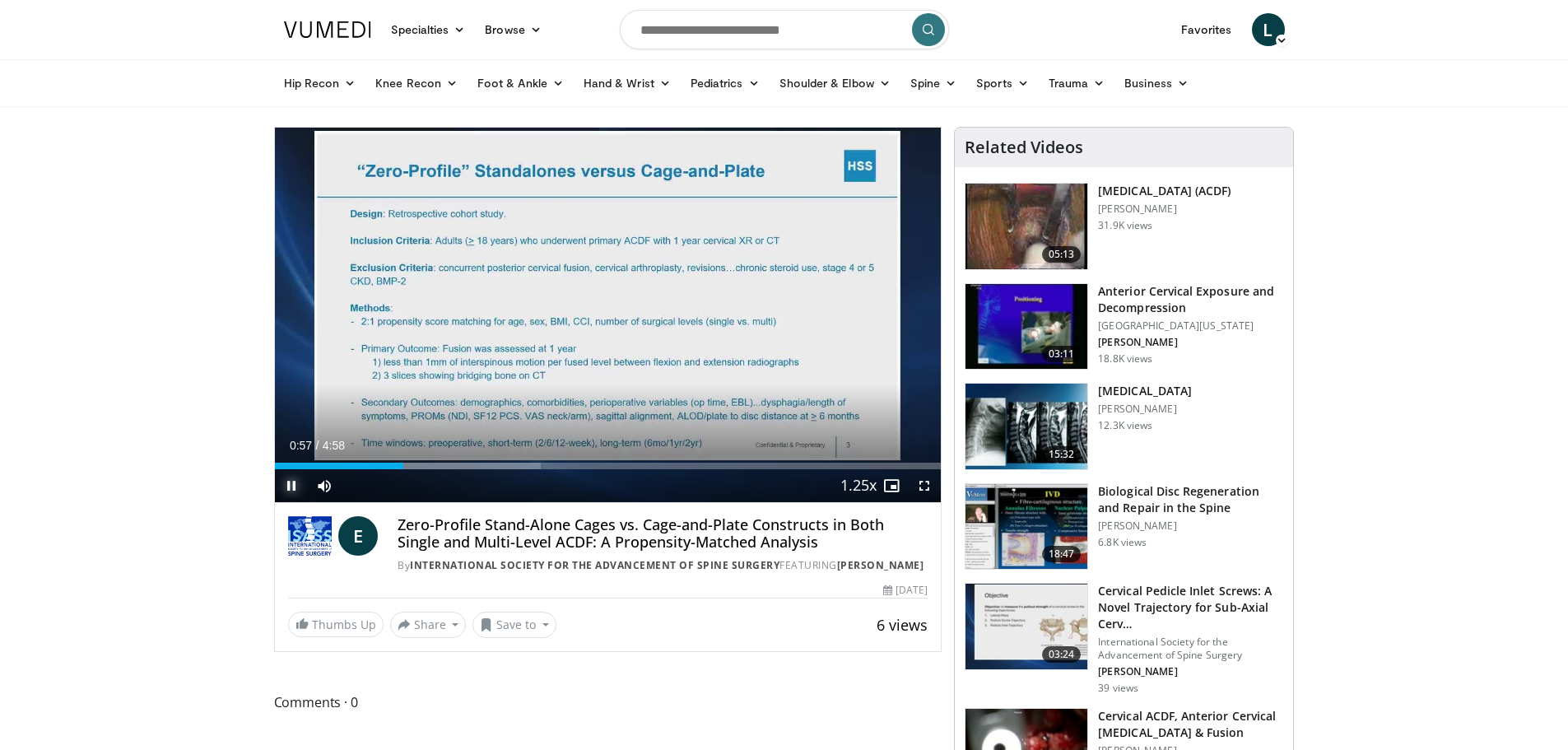 click at bounding box center [291, 486] 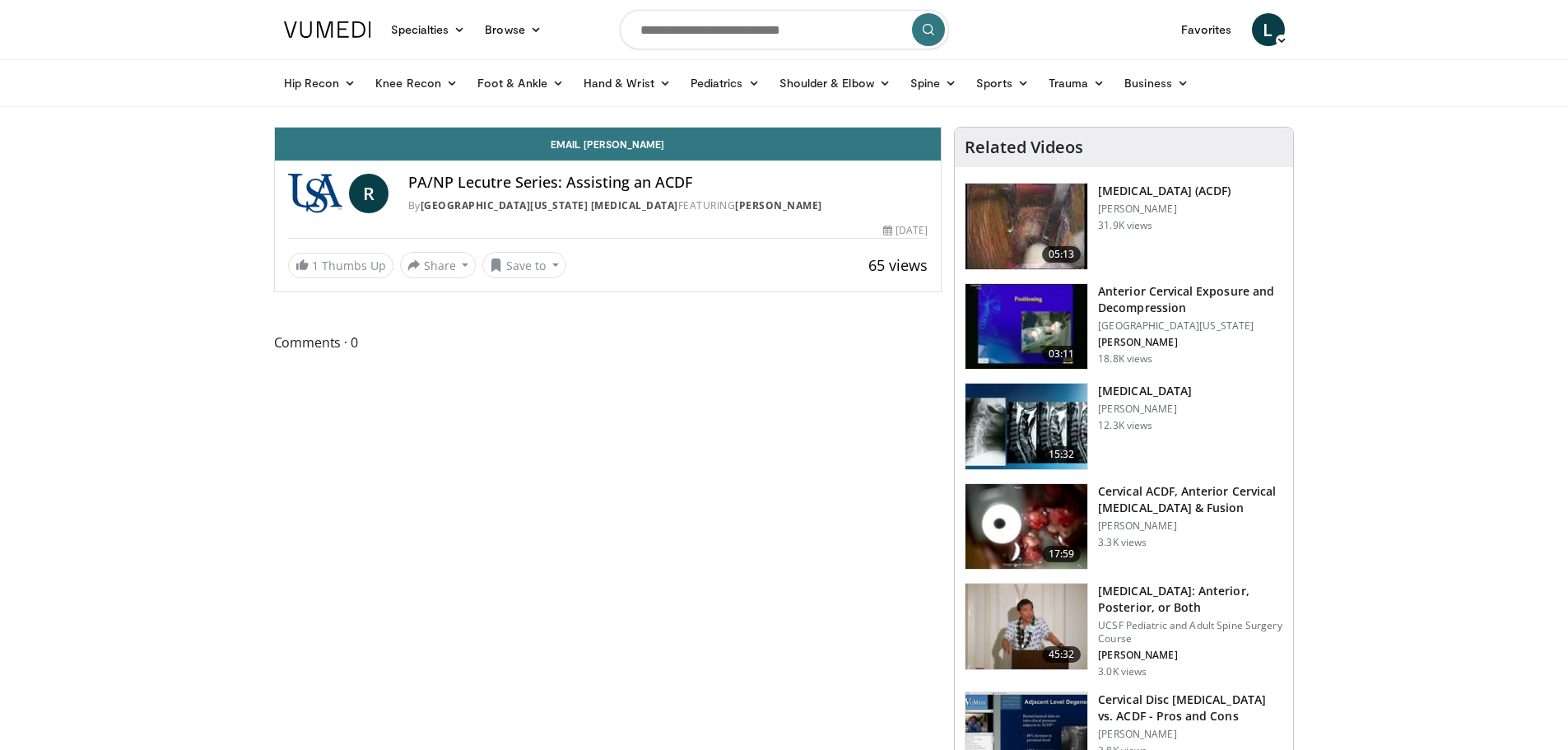 scroll, scrollTop: 0, scrollLeft: 0, axis: both 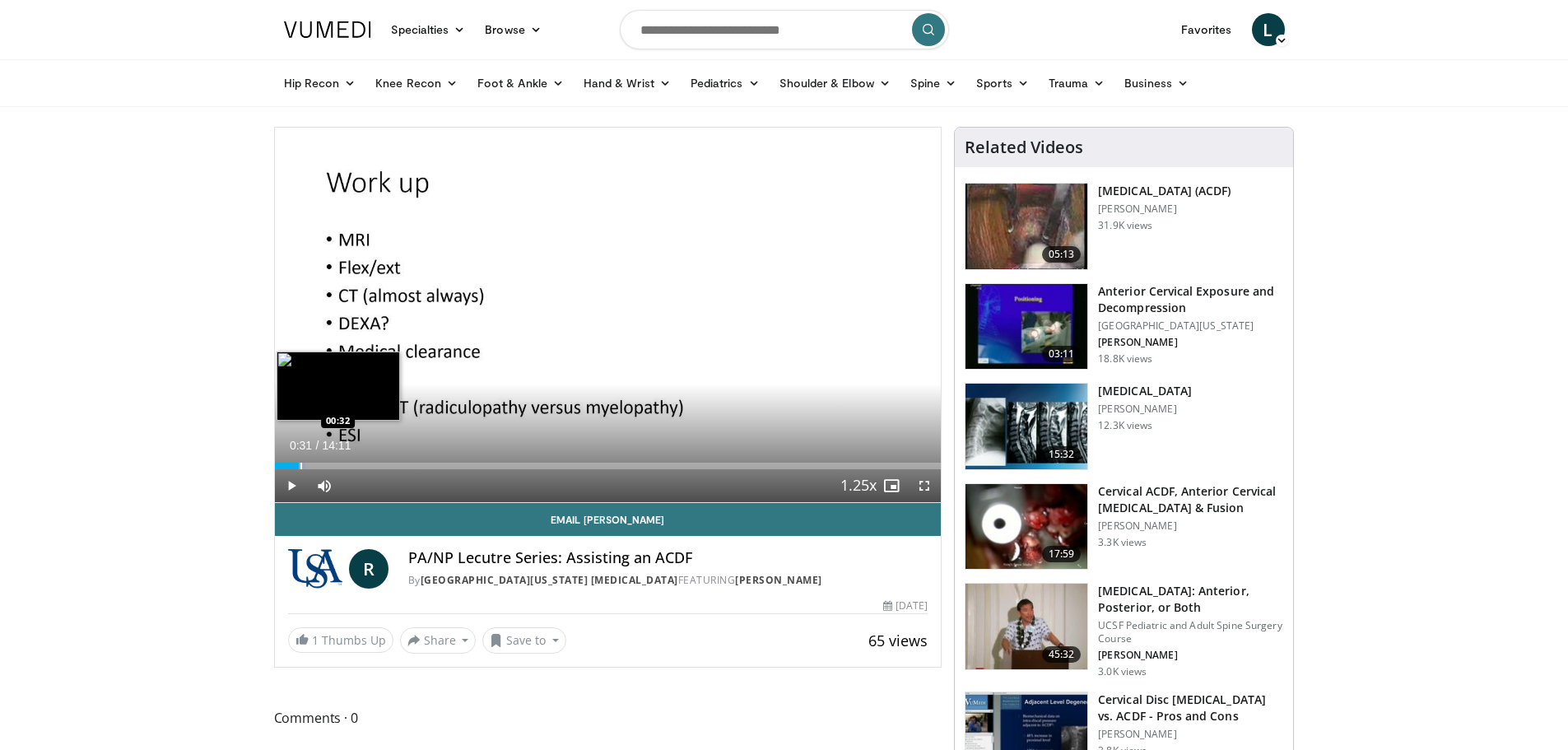 click at bounding box center (301, 466) 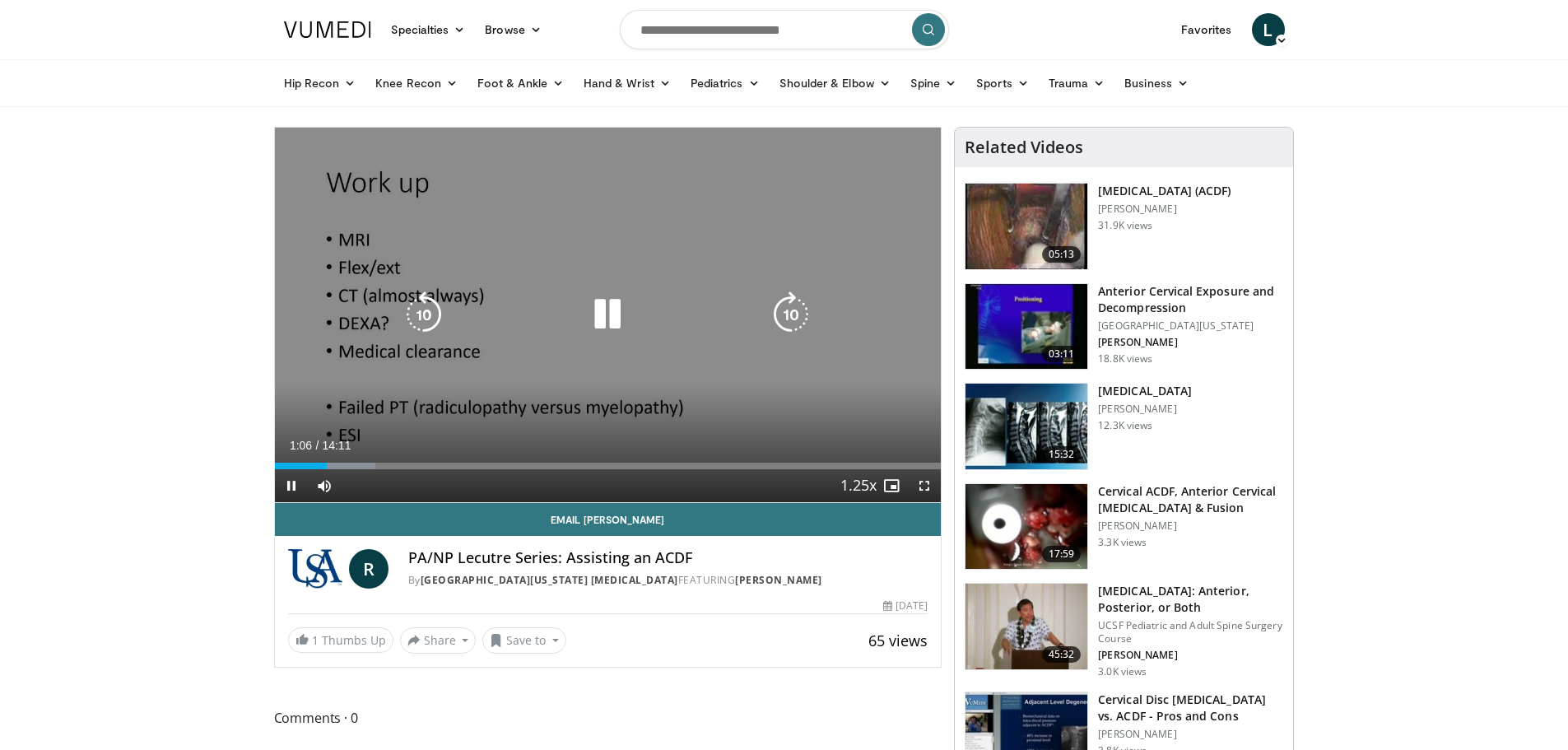 click at bounding box center (607, 314) 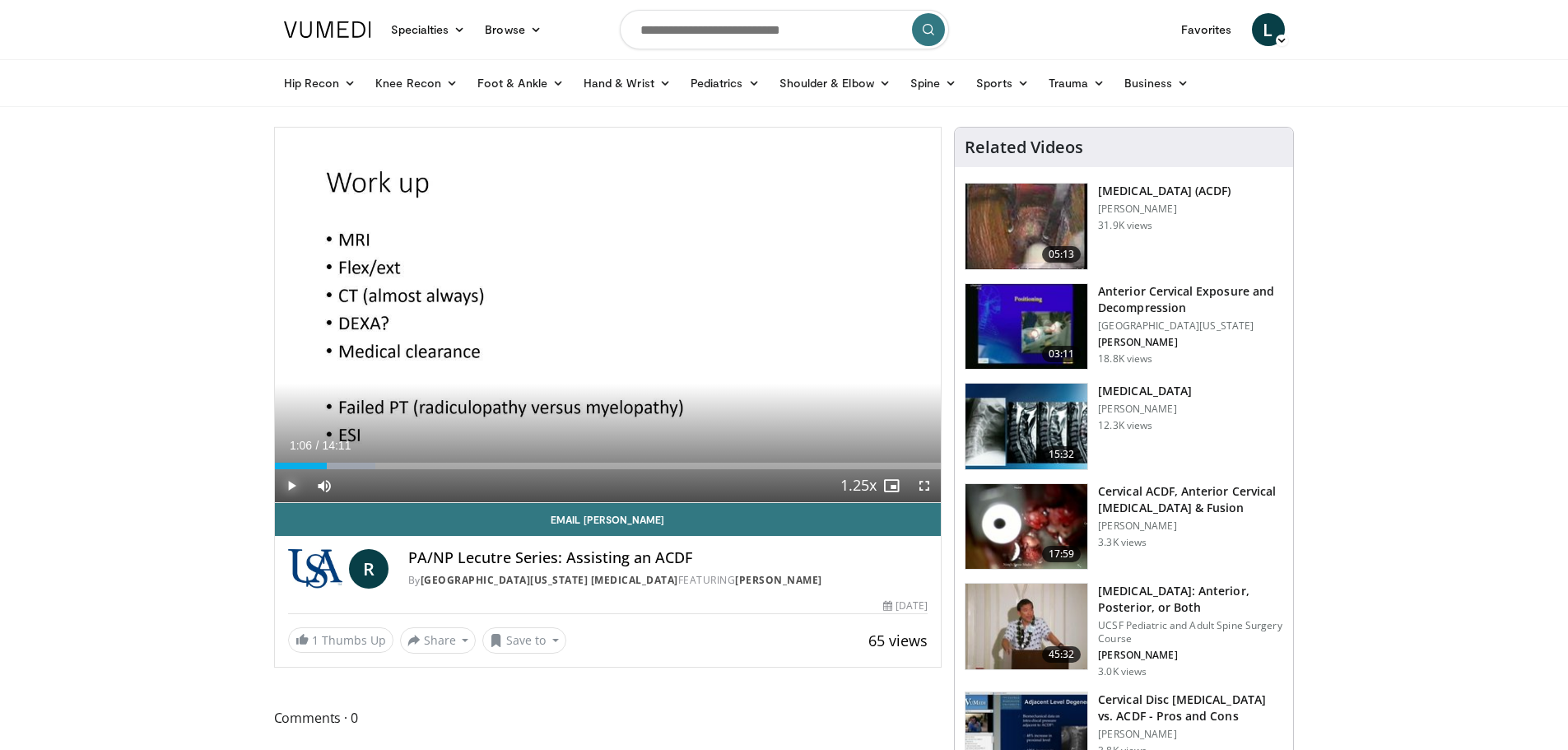 drag, startPoint x: 0, startPoint y: 21, endPoint x: 293, endPoint y: 485, distance: 548.7668 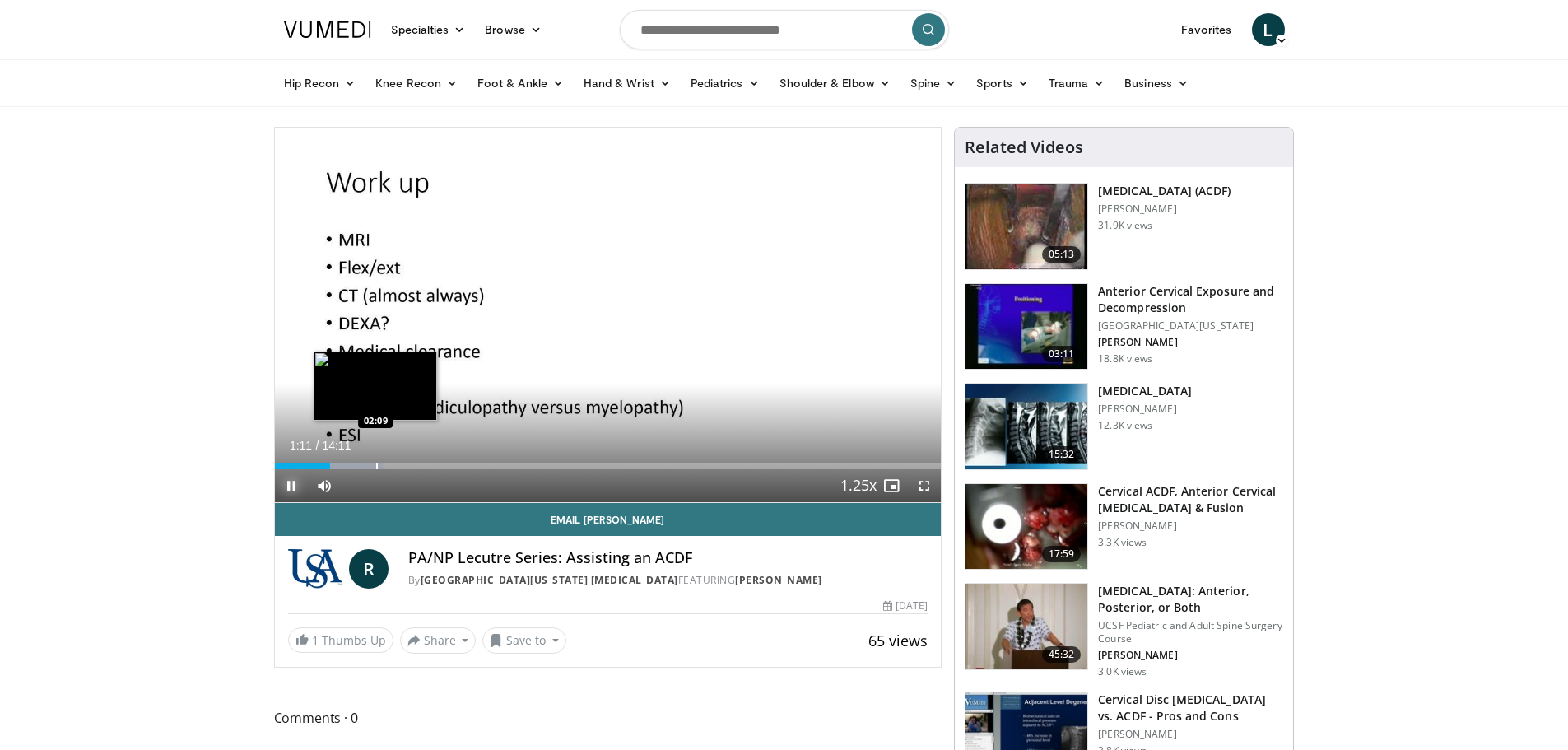 click on "Loaded :  16.29% 01:11 02:09" at bounding box center [608, 466] 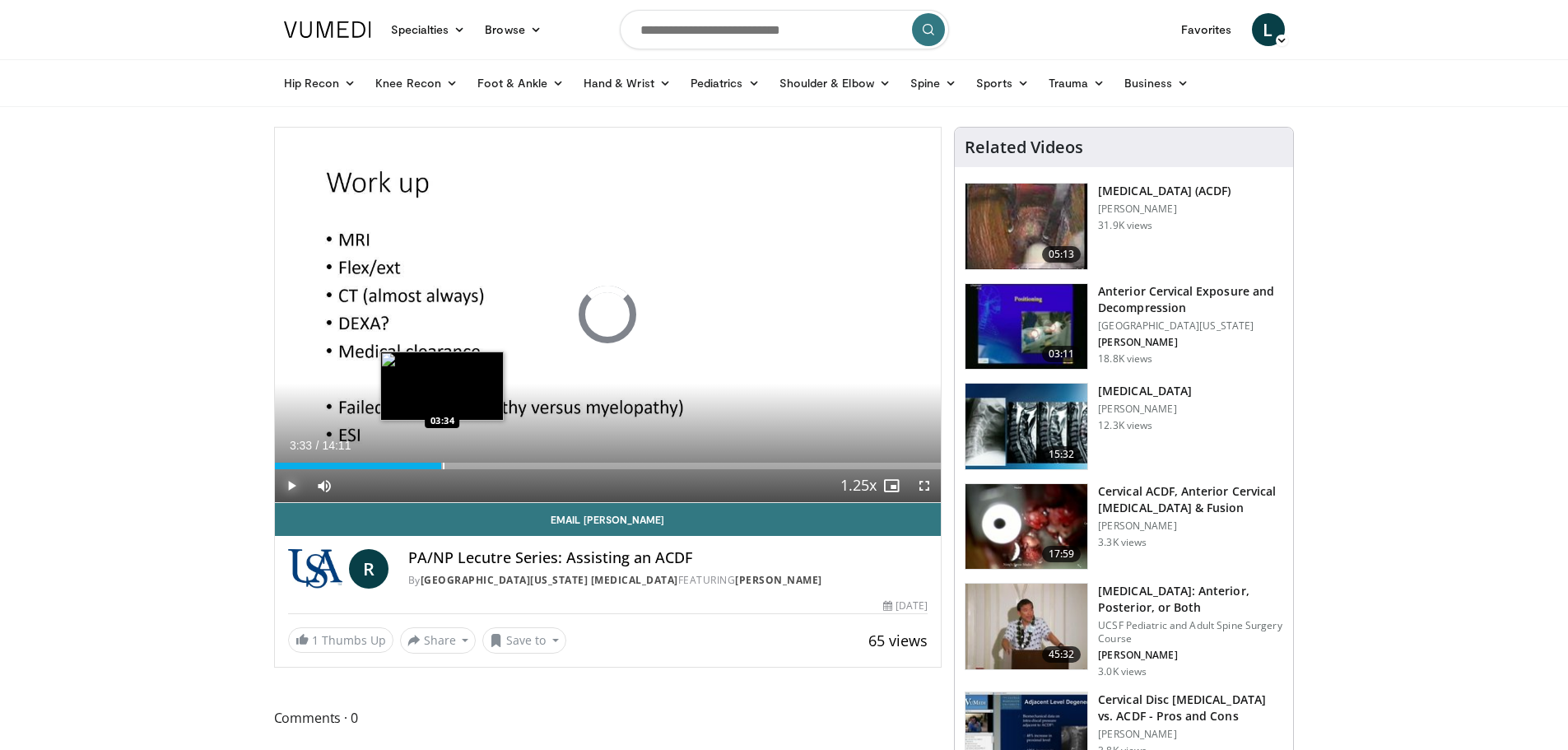 click at bounding box center (444, 466) 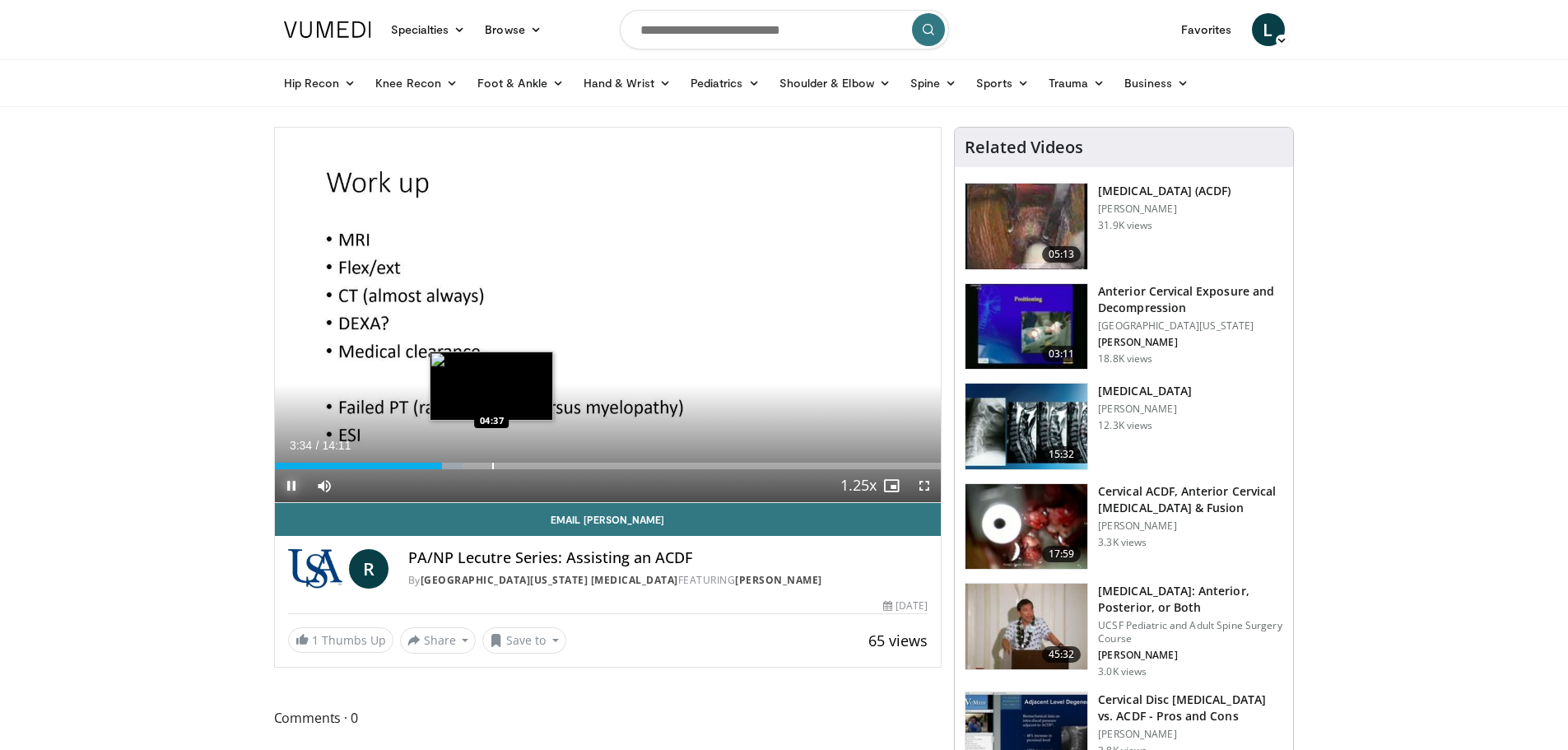 click at bounding box center (493, 466) 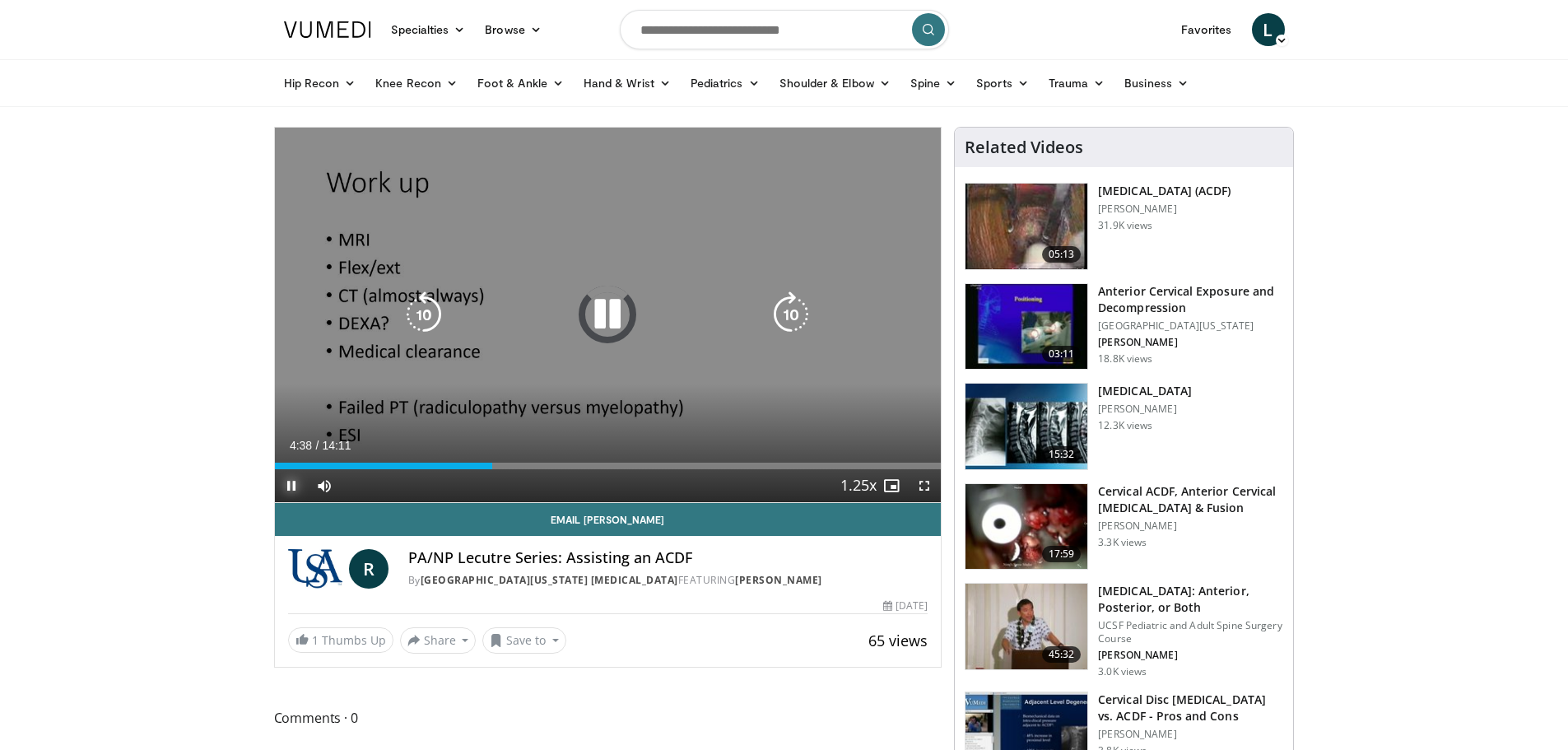 type 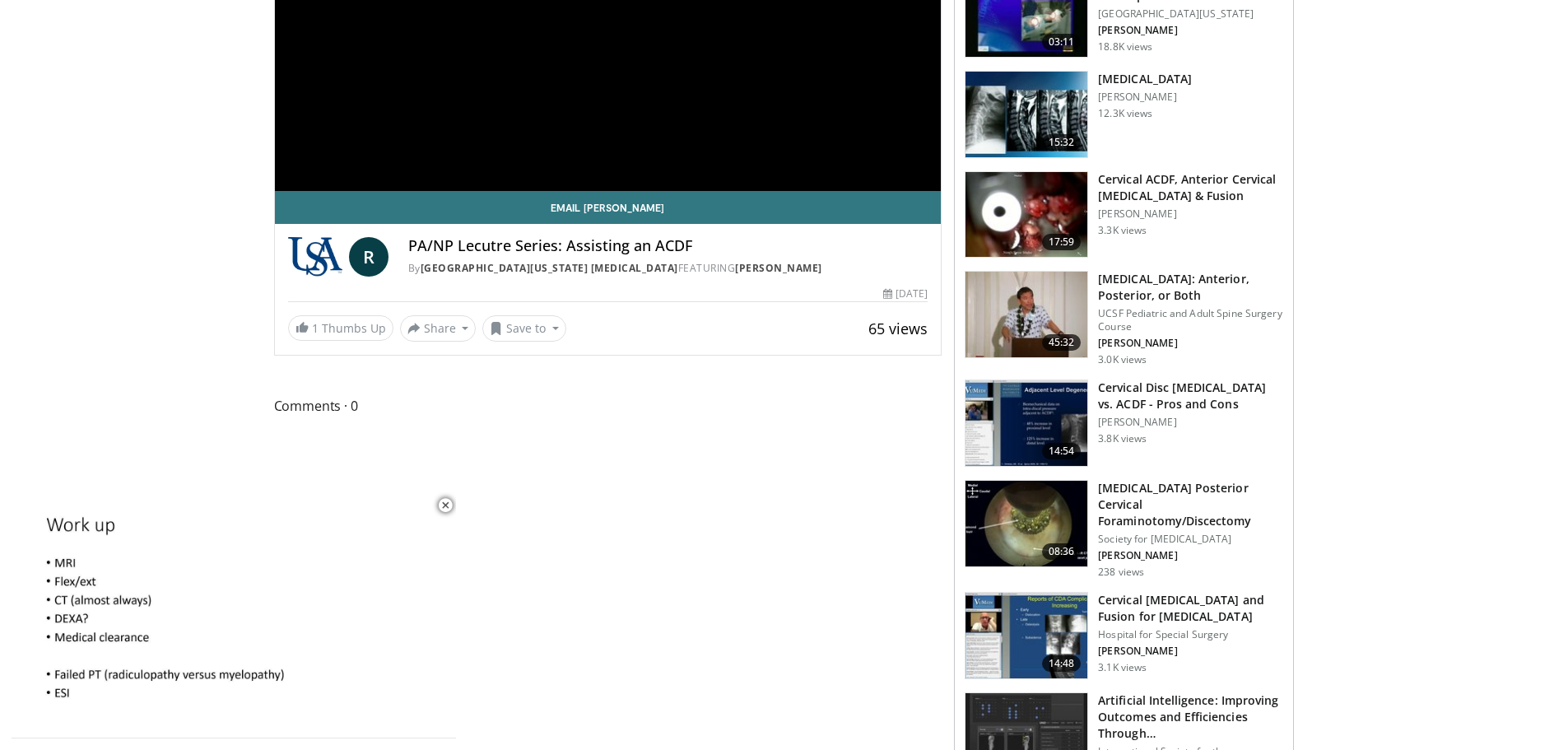 scroll, scrollTop: 329, scrollLeft: 0, axis: vertical 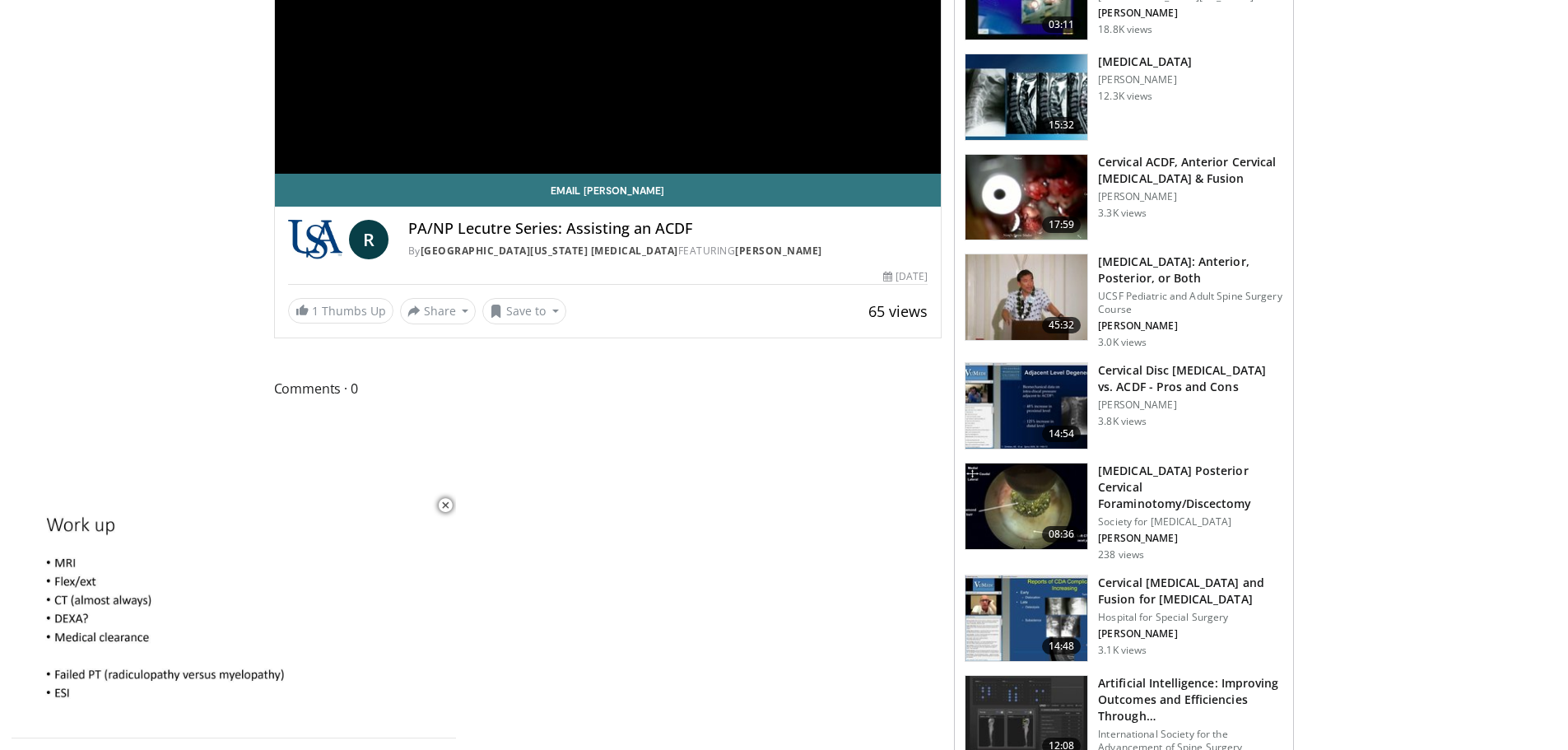 click on "Cervical Disc [MEDICAL_DATA] vs. ACDF - Pros and Cons" at bounding box center [1190, 379] 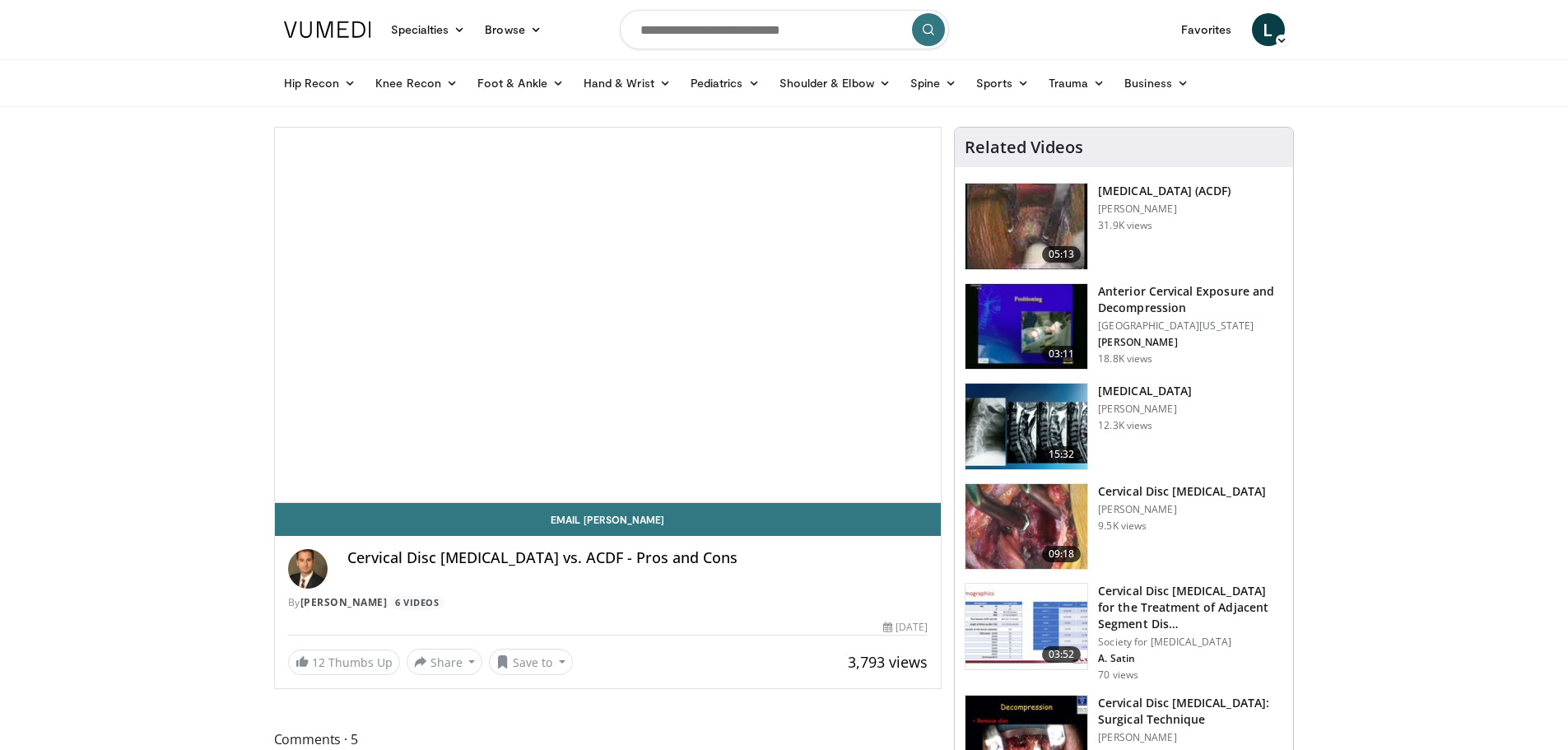 scroll, scrollTop: 0, scrollLeft: 0, axis: both 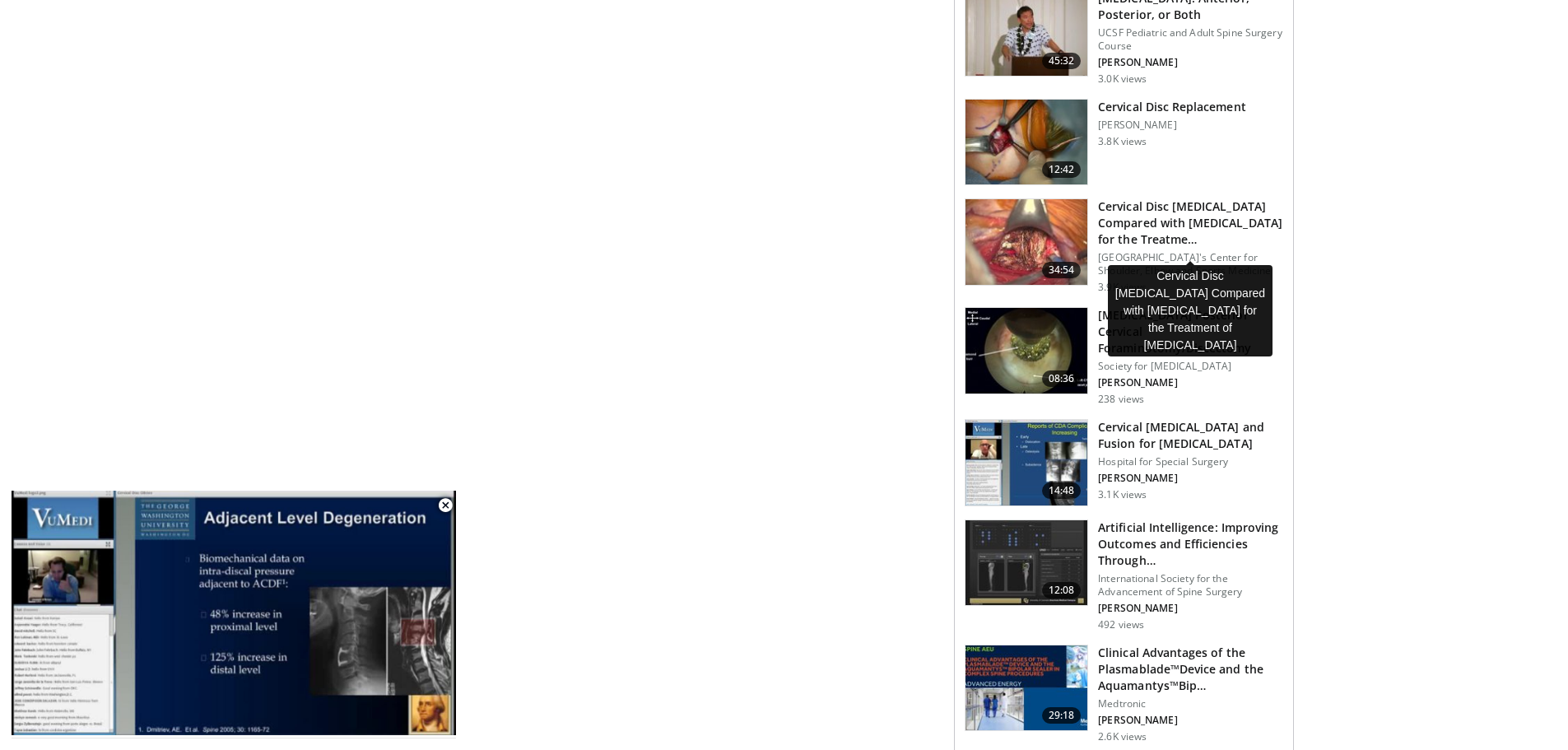 click on "Cervical Disc [MEDICAL_DATA] Compared with [MEDICAL_DATA] for the Treatme…" at bounding box center (1190, 223) 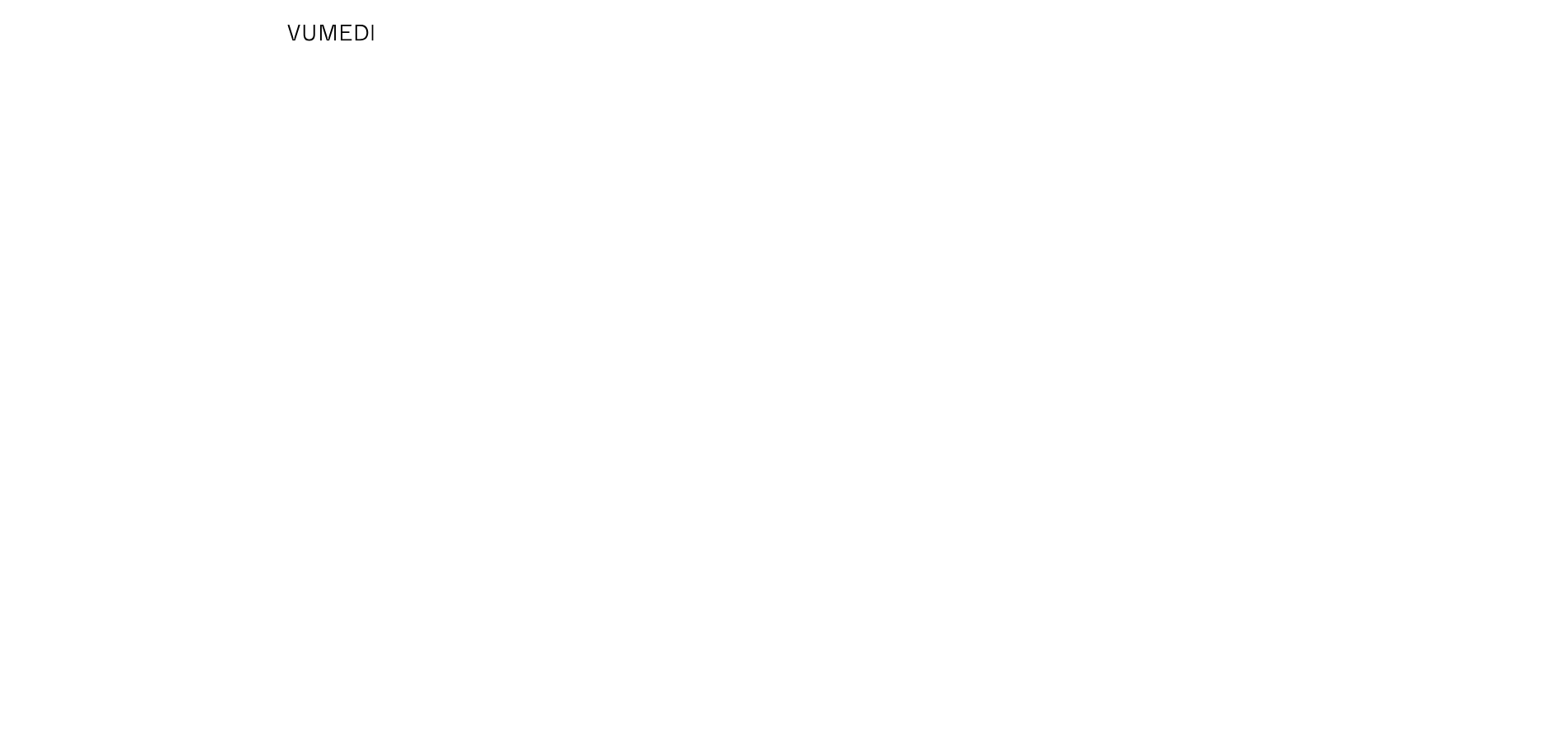 scroll, scrollTop: 0, scrollLeft: 0, axis: both 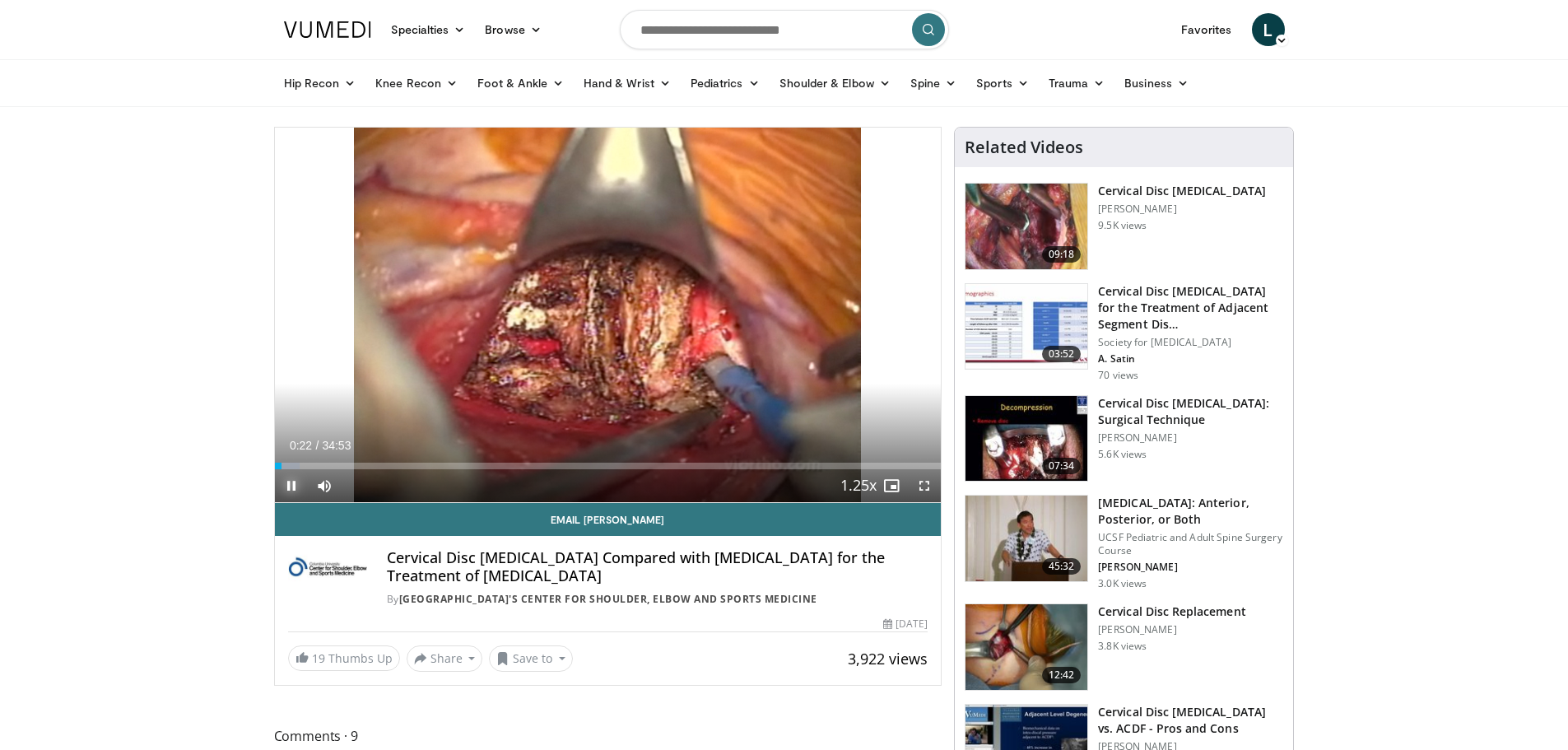 click at bounding box center [291, 486] 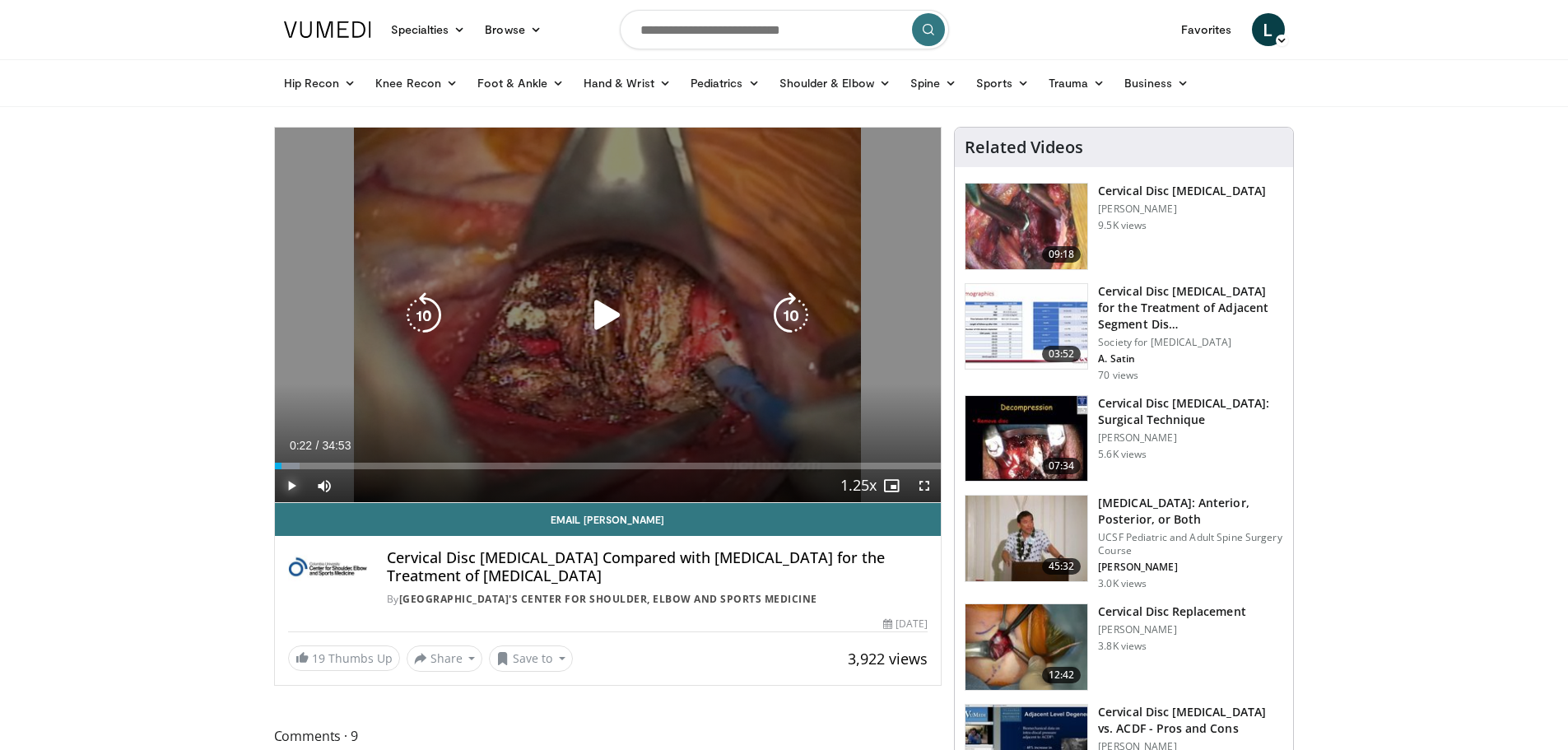 type 